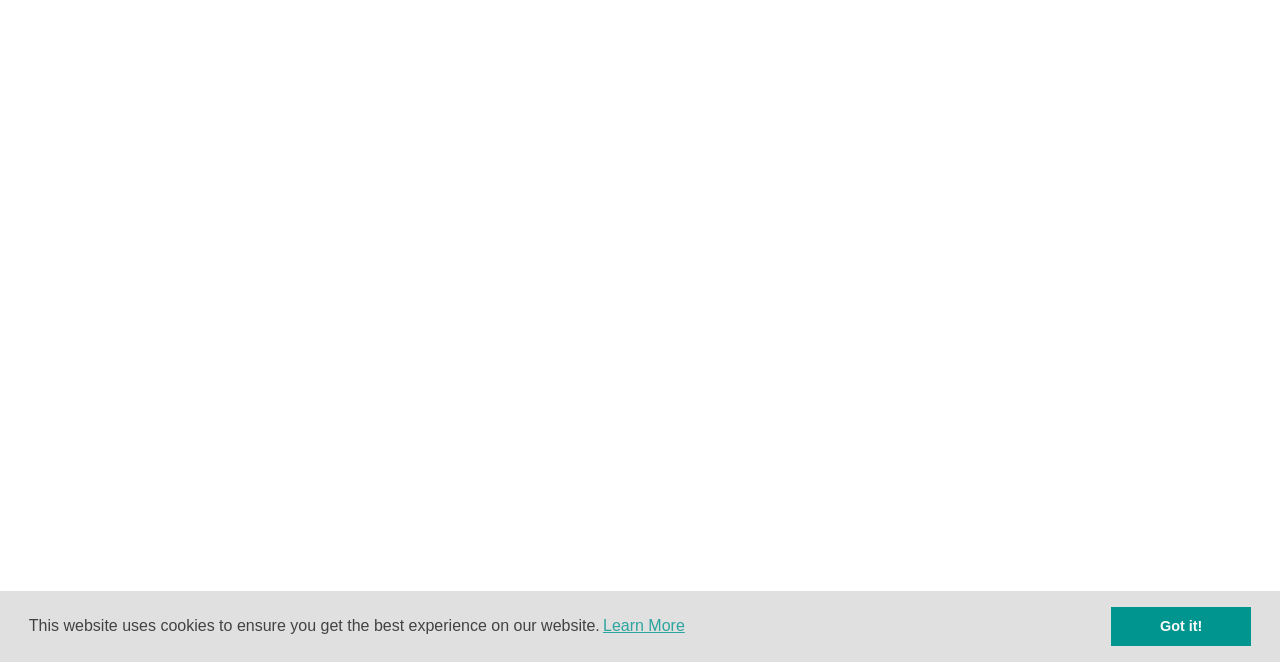 scroll, scrollTop: 0, scrollLeft: 0, axis: both 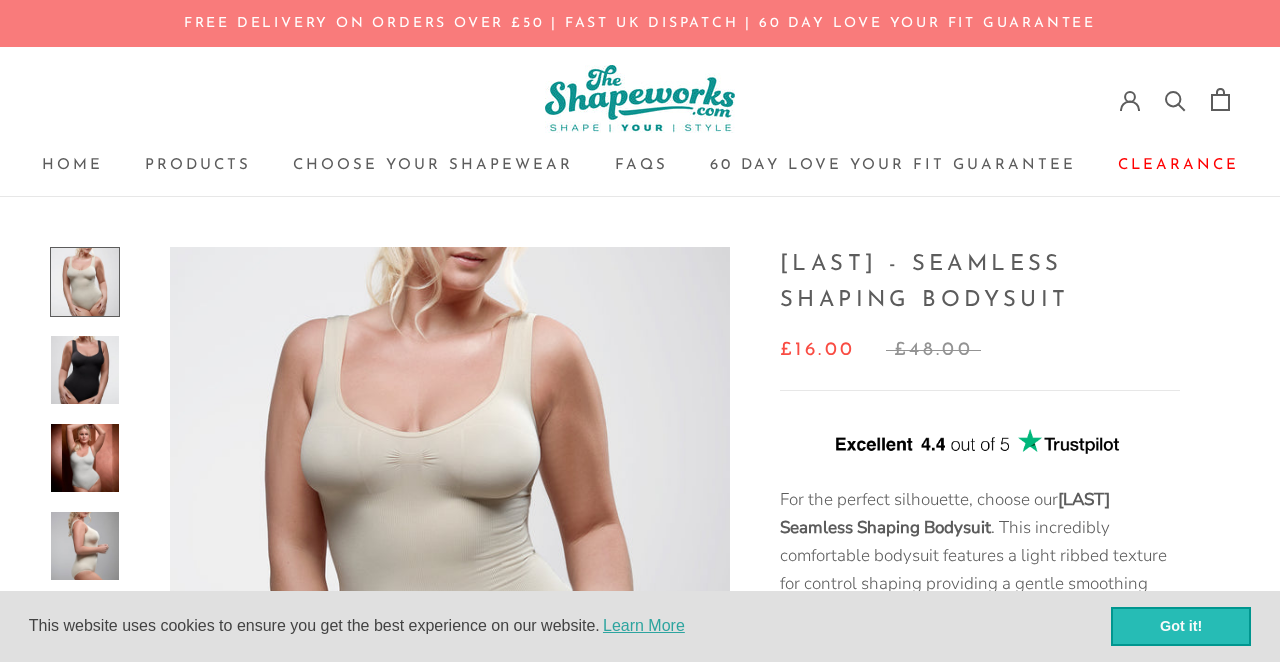 click on "Got it!" at bounding box center [1181, 627] 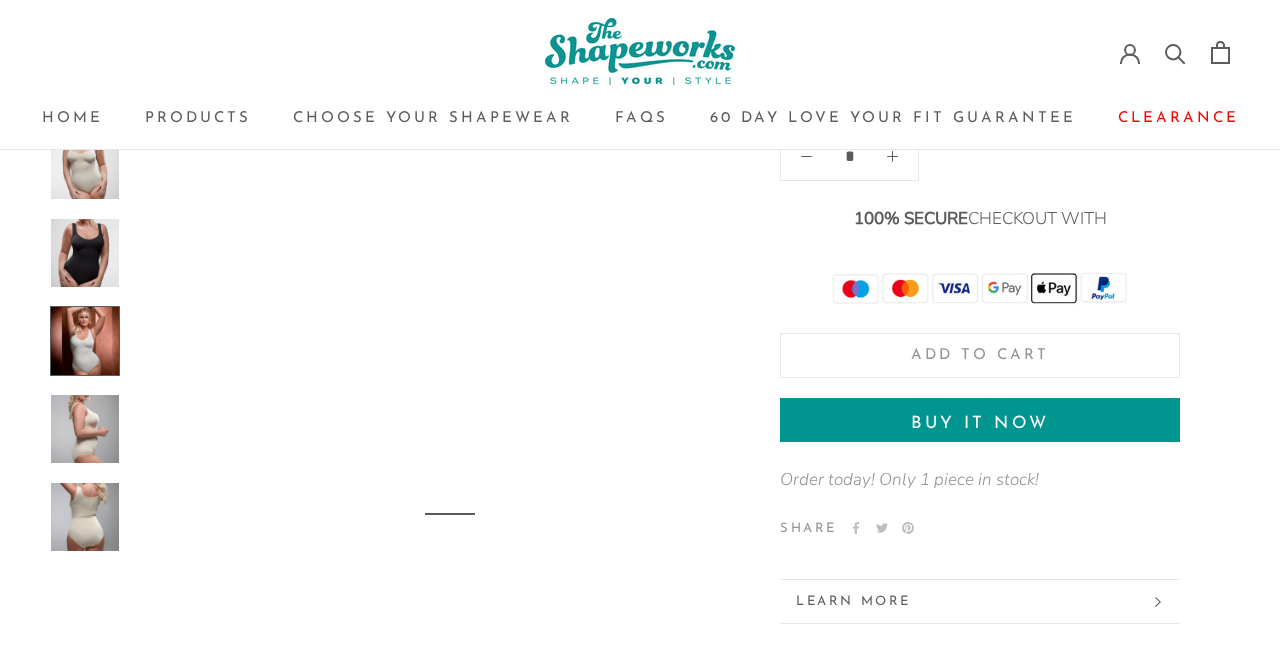 scroll, scrollTop: 1786, scrollLeft: 0, axis: vertical 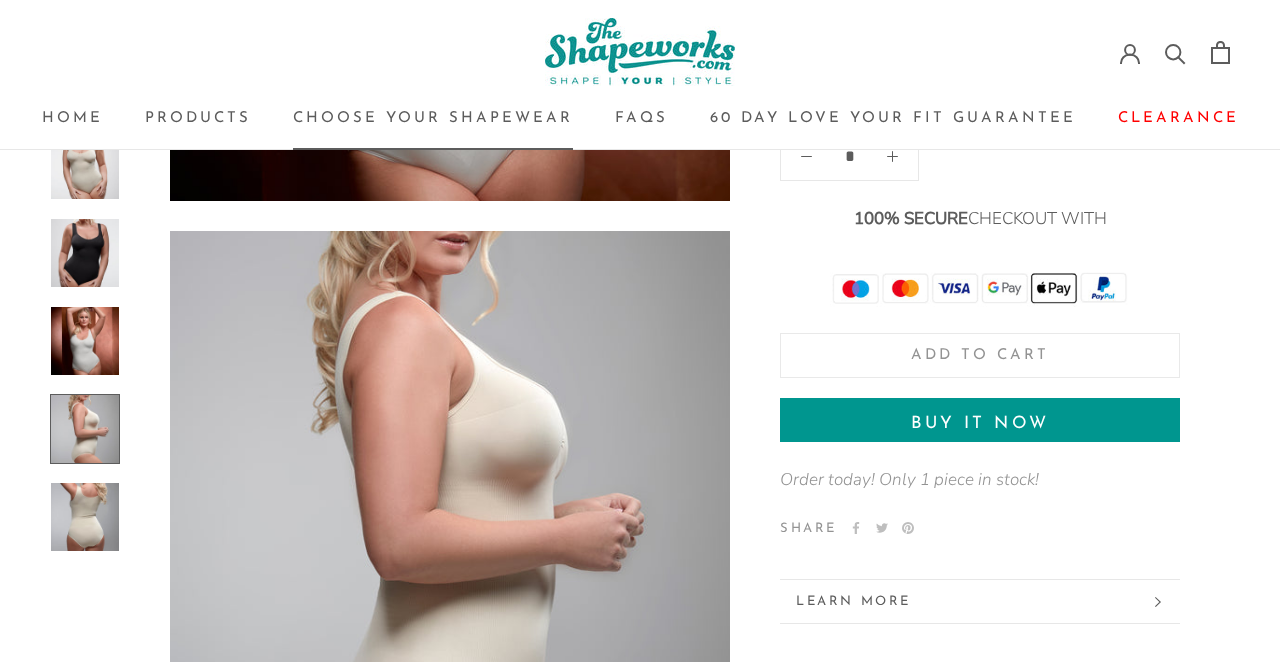 click on "Choose your Shapewear Choose your Shapewear" at bounding box center (433, 118) 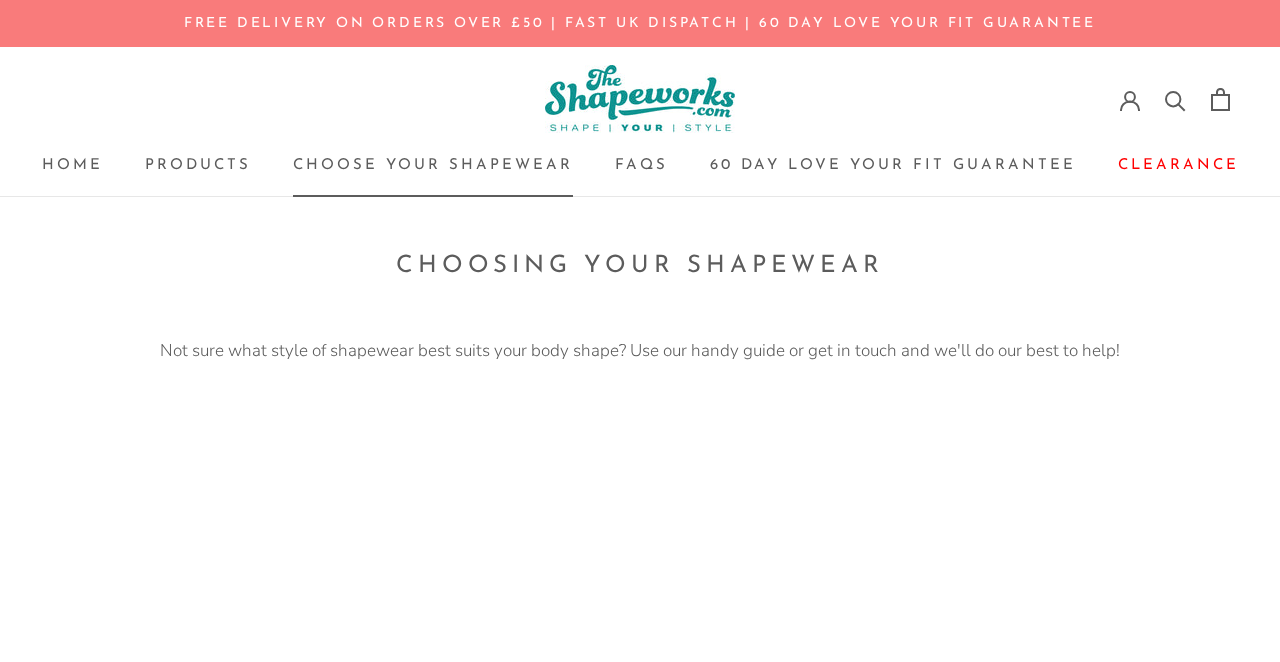 scroll, scrollTop: 0, scrollLeft: 0, axis: both 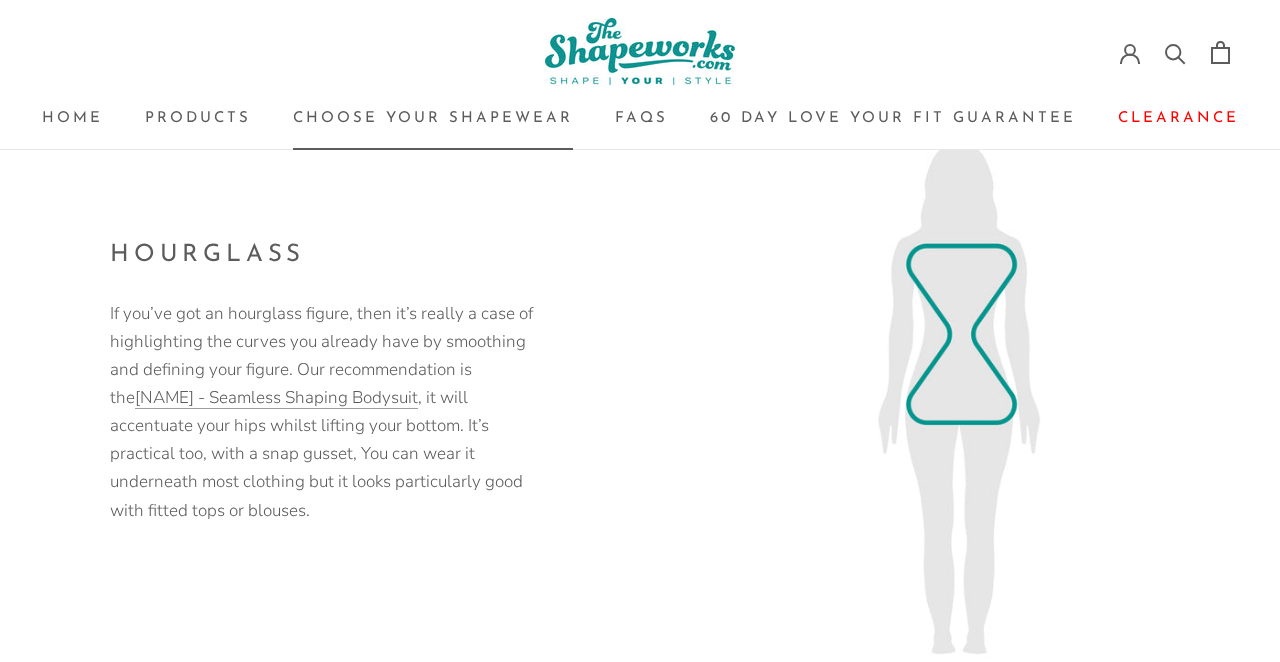 click on "[LAST] - Seamless Shaping Bodysuit" at bounding box center [276, 397] 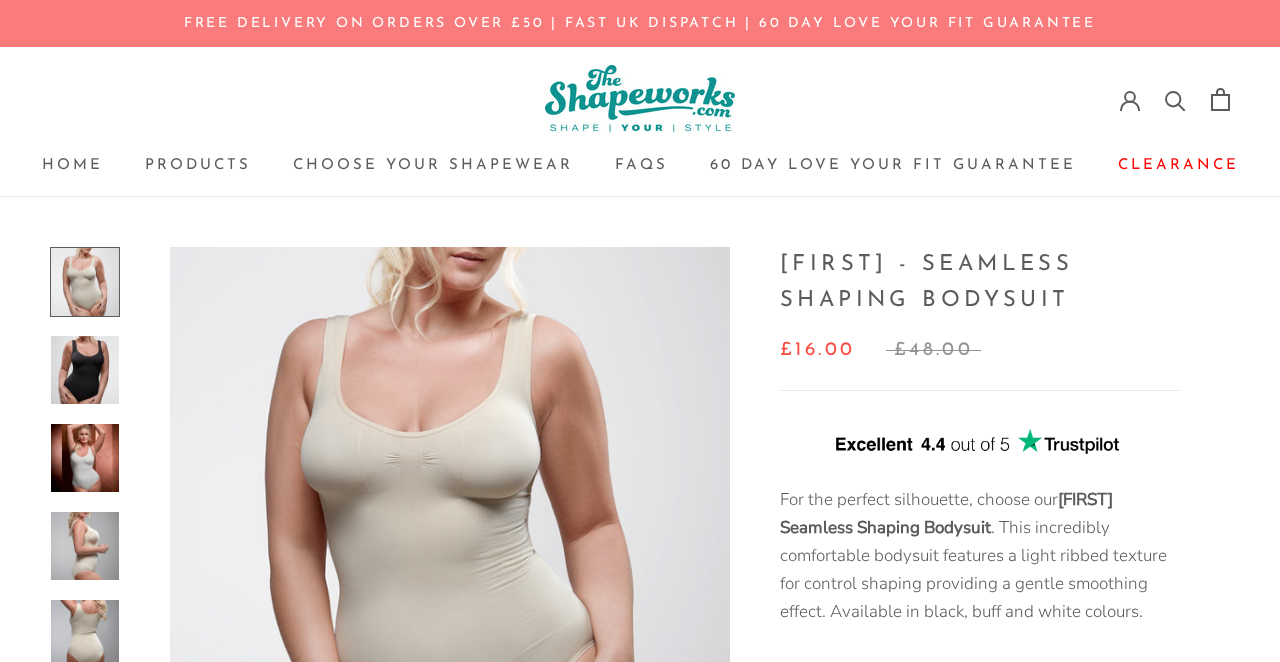 scroll, scrollTop: 0, scrollLeft: 0, axis: both 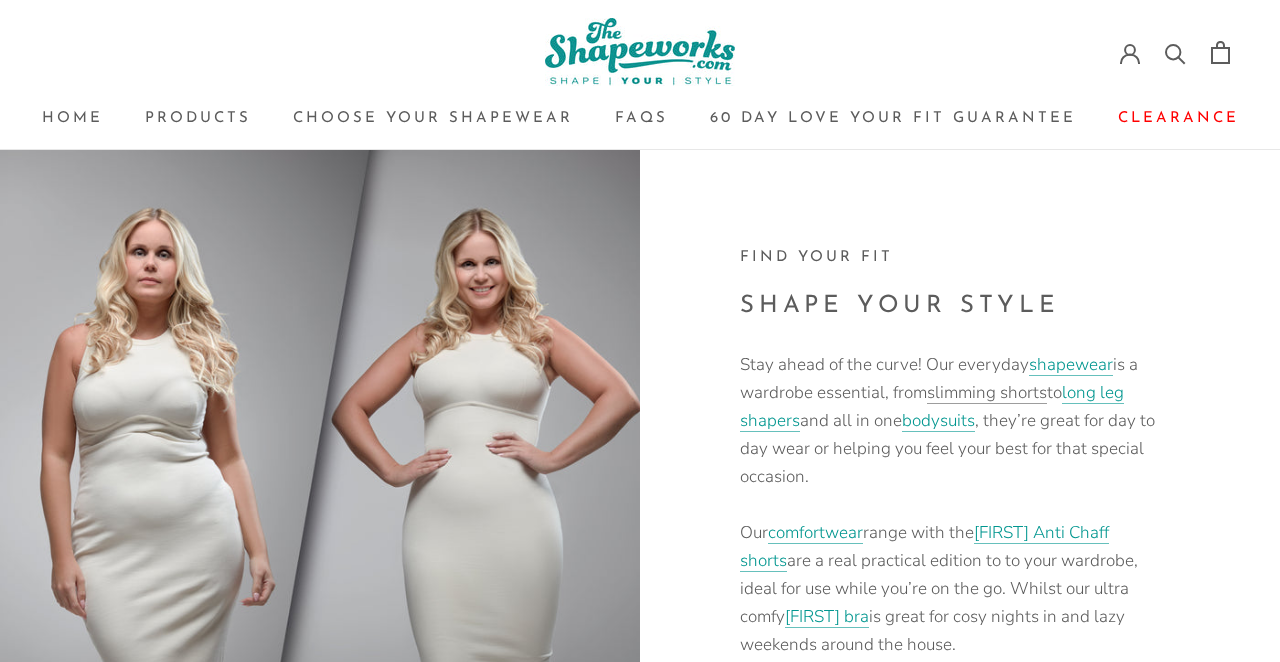 click on "slimming shorts" at bounding box center [987, 392] 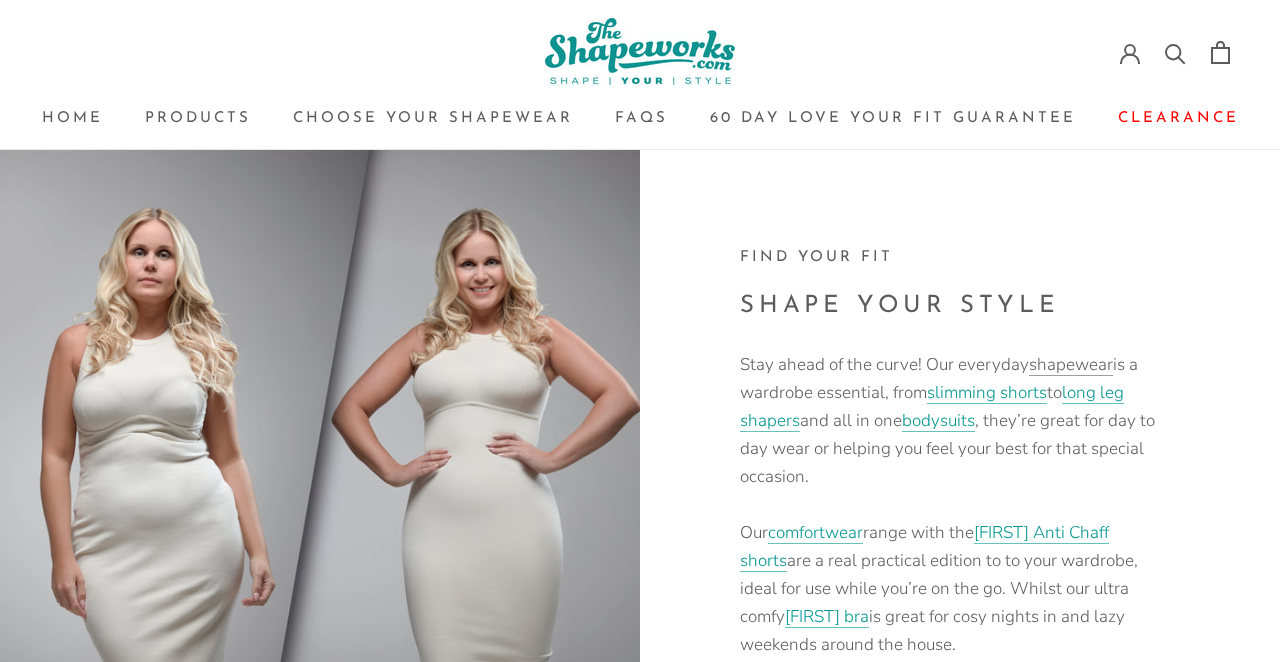 click on "shapewear" at bounding box center (1071, 364) 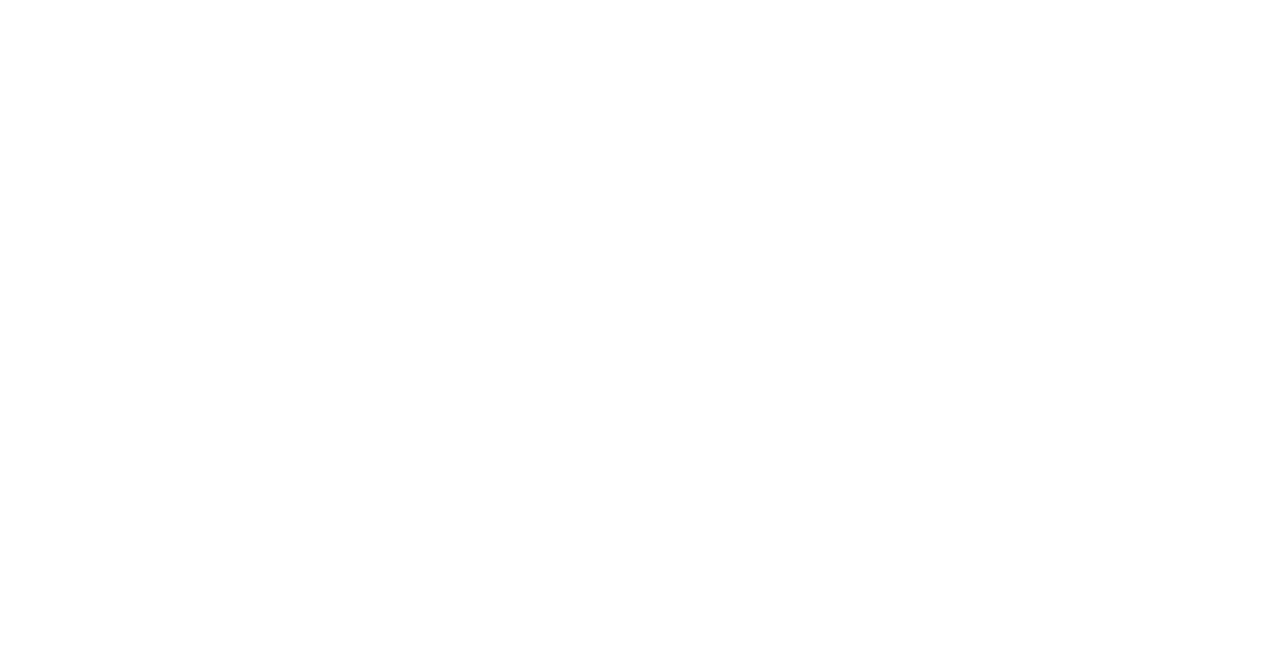 scroll, scrollTop: 0, scrollLeft: 0, axis: both 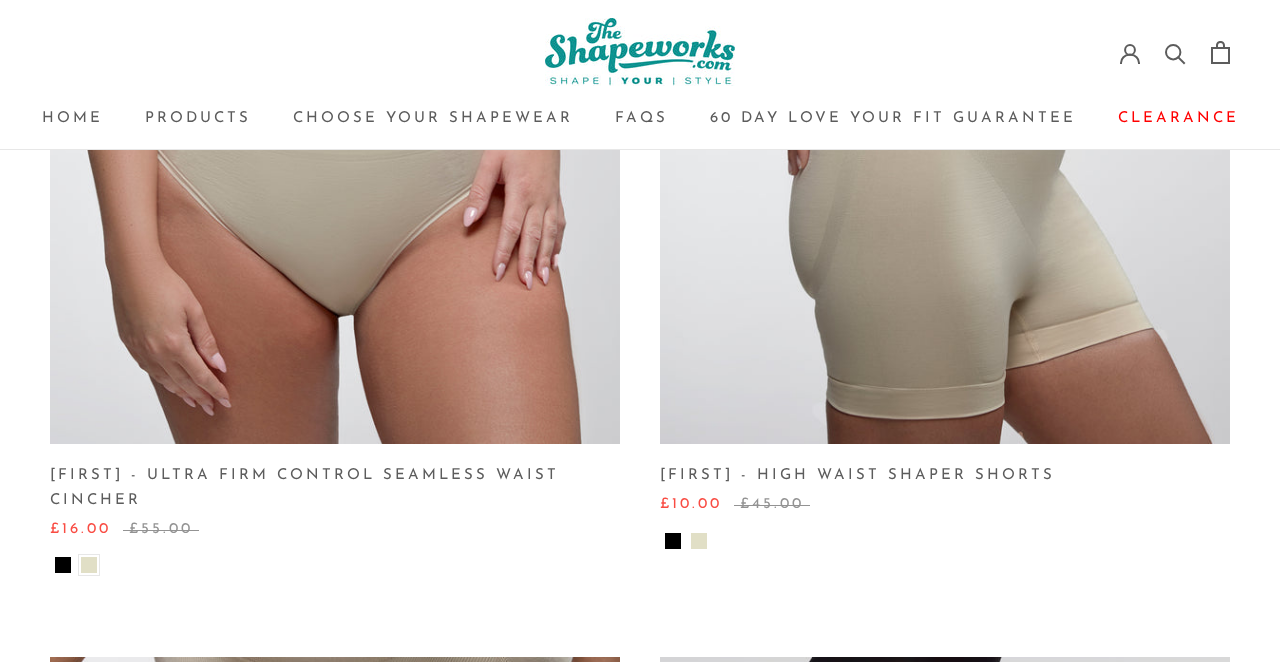 click at bounding box center (89, 565) 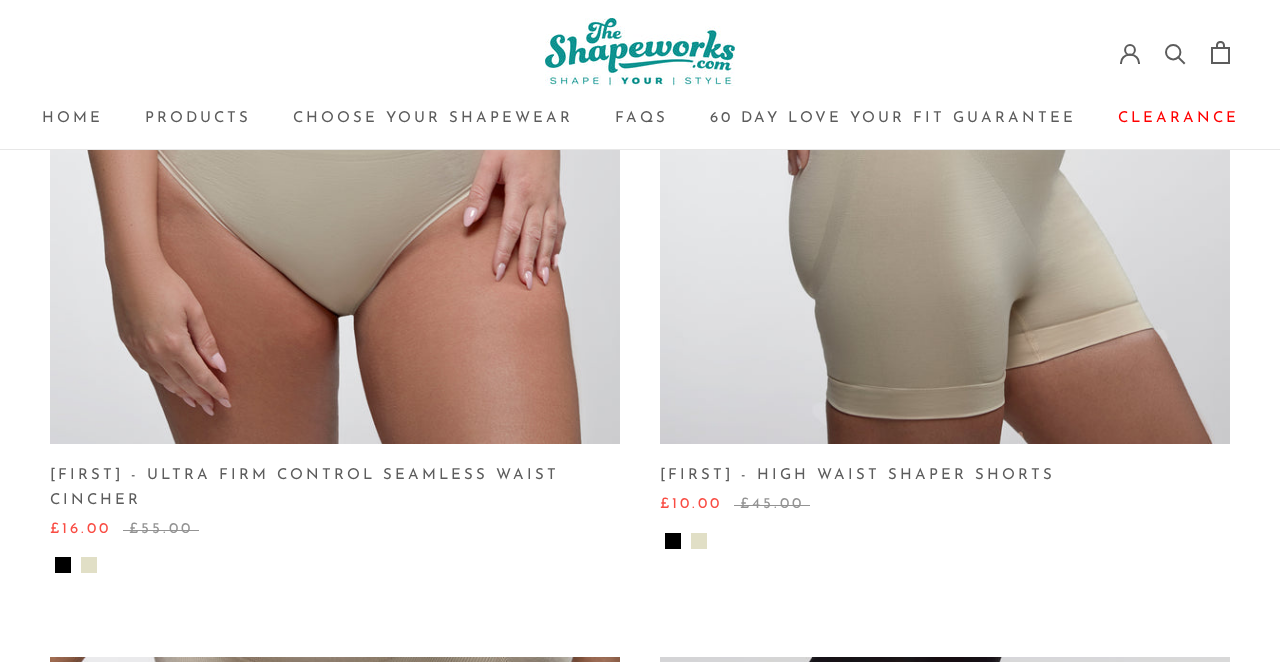 click at bounding box center [335, 159] 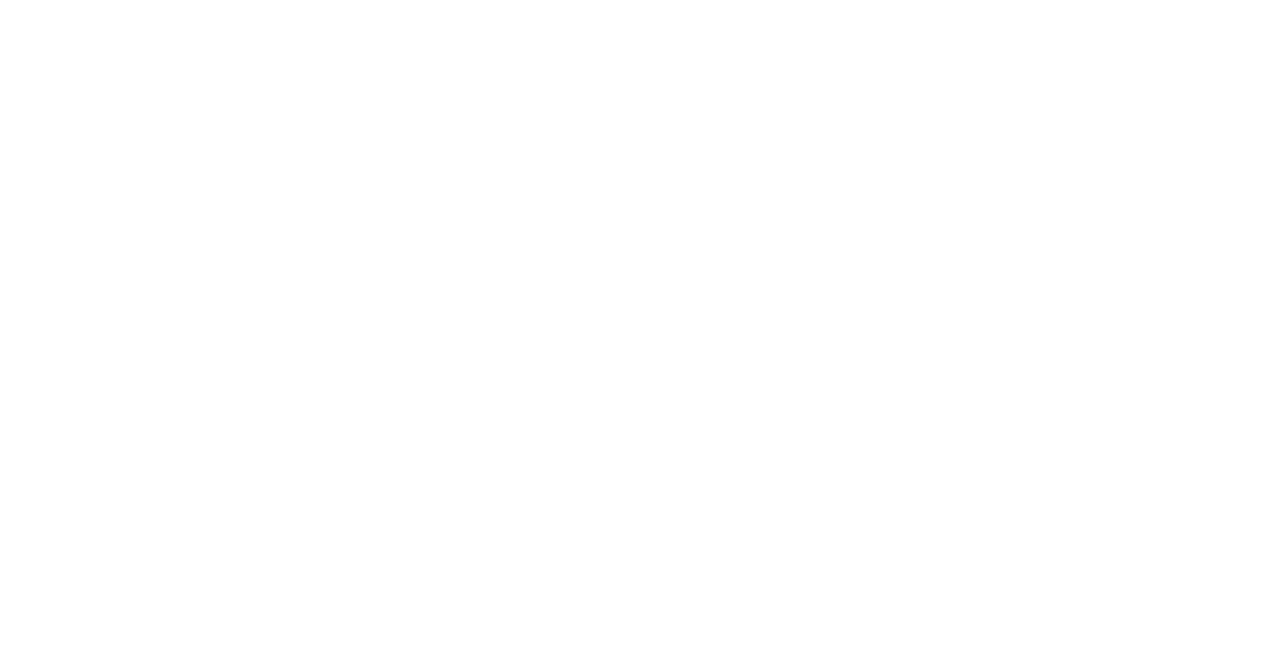 scroll, scrollTop: 0, scrollLeft: 0, axis: both 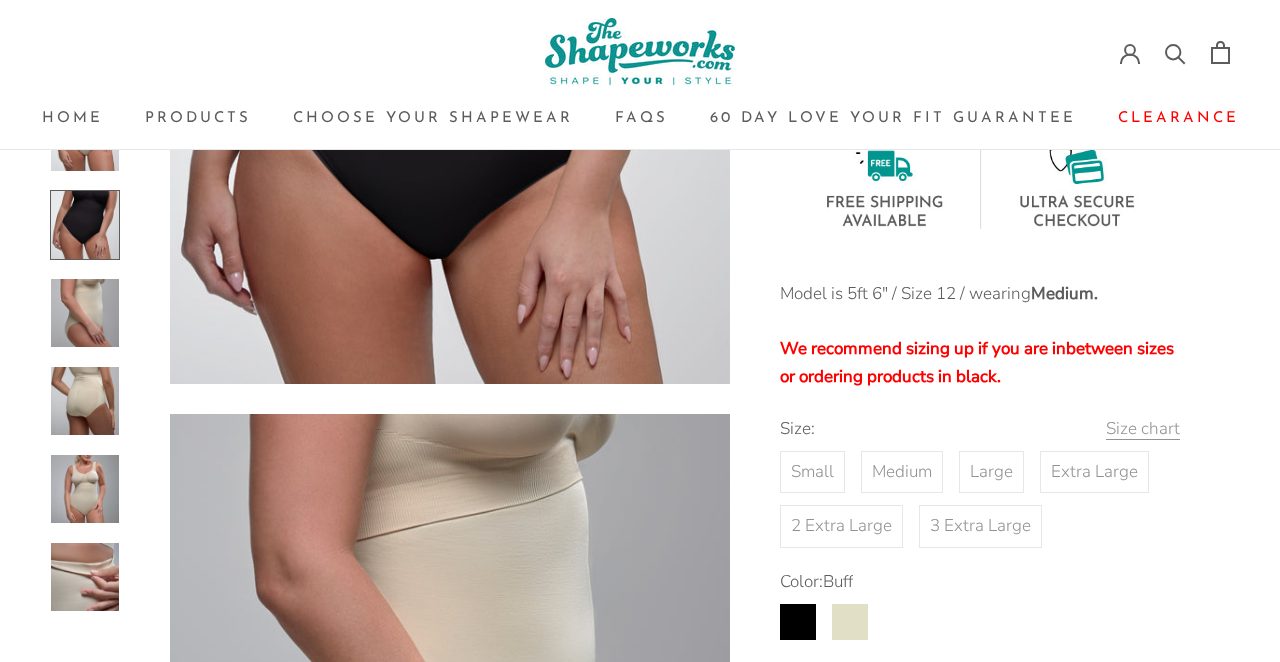 click on "Size chart" at bounding box center [1143, 429] 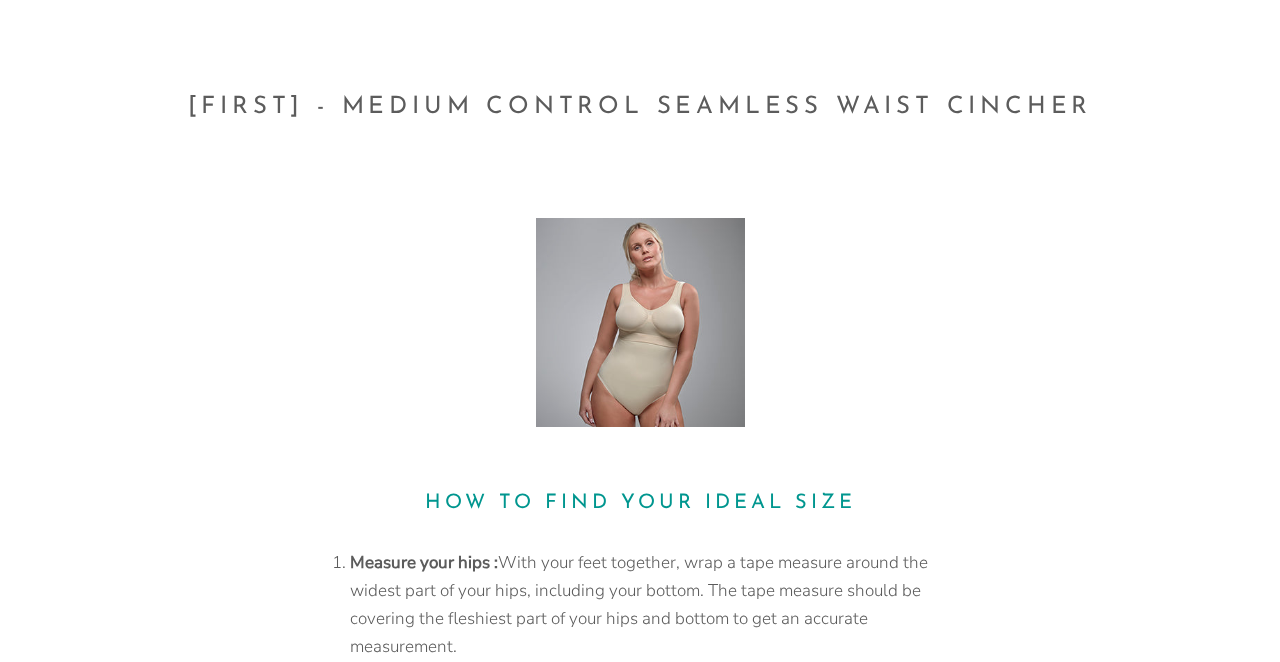scroll, scrollTop: 0, scrollLeft: 0, axis: both 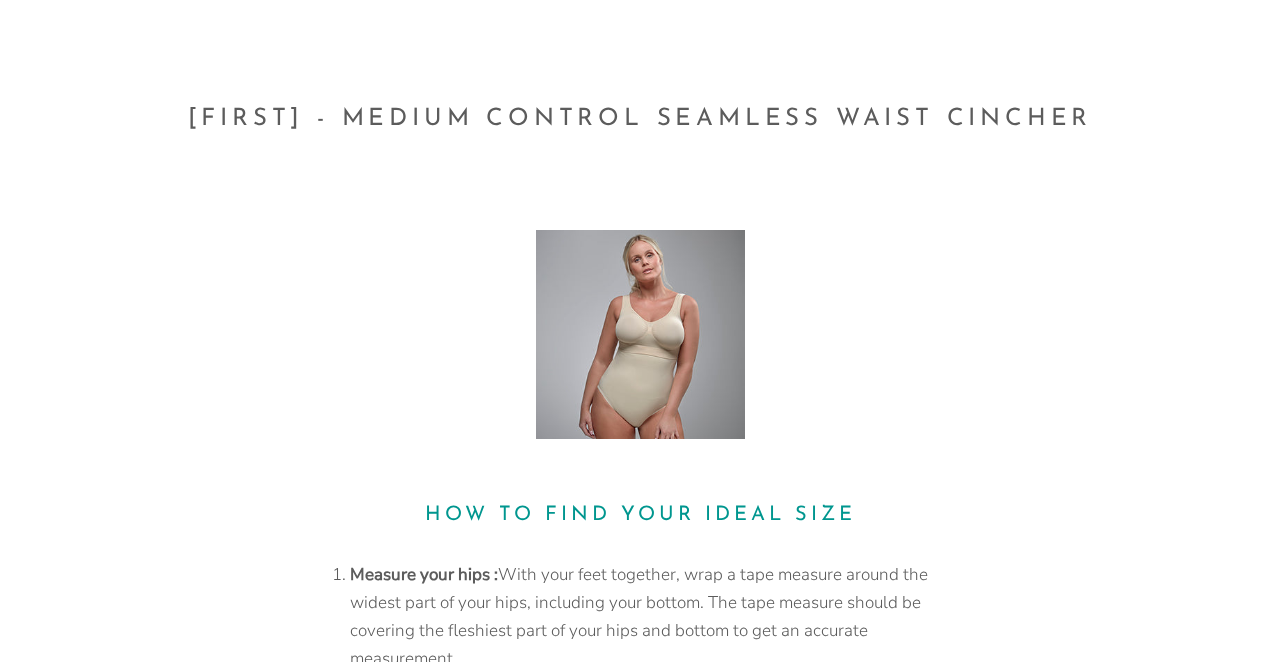 click at bounding box center [640, 334] 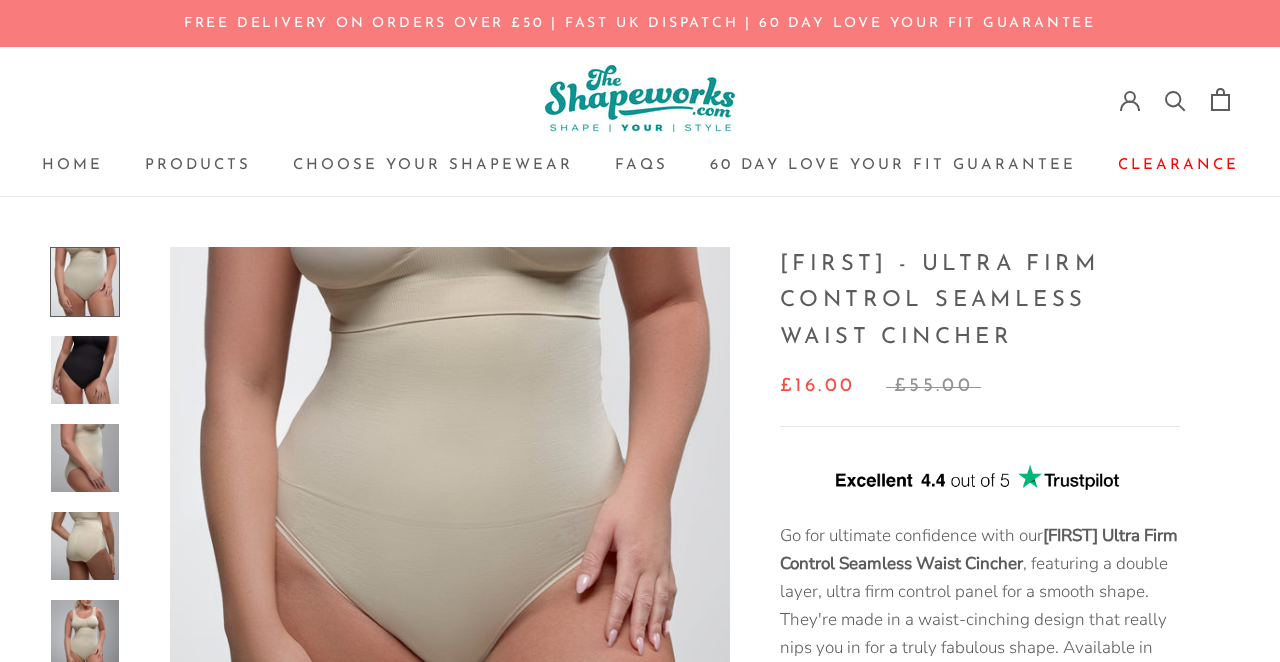 scroll, scrollTop: 0, scrollLeft: 0, axis: both 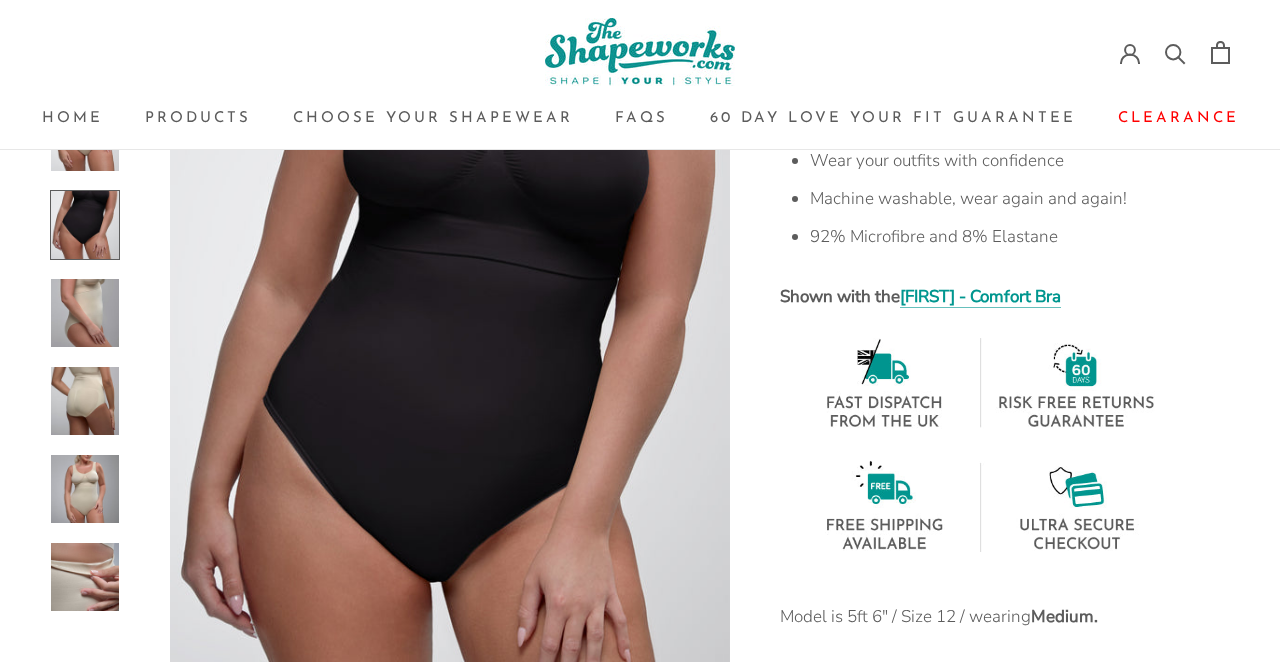 click at bounding box center [85, 489] 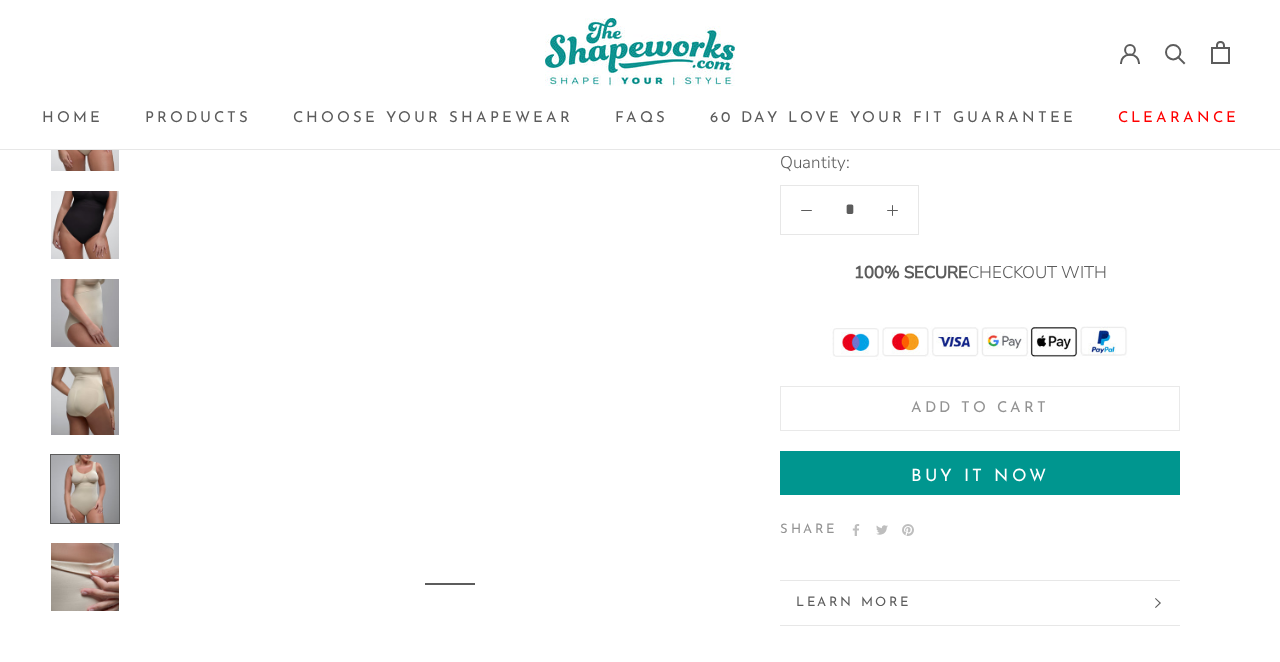 scroll, scrollTop: 2432, scrollLeft: 0, axis: vertical 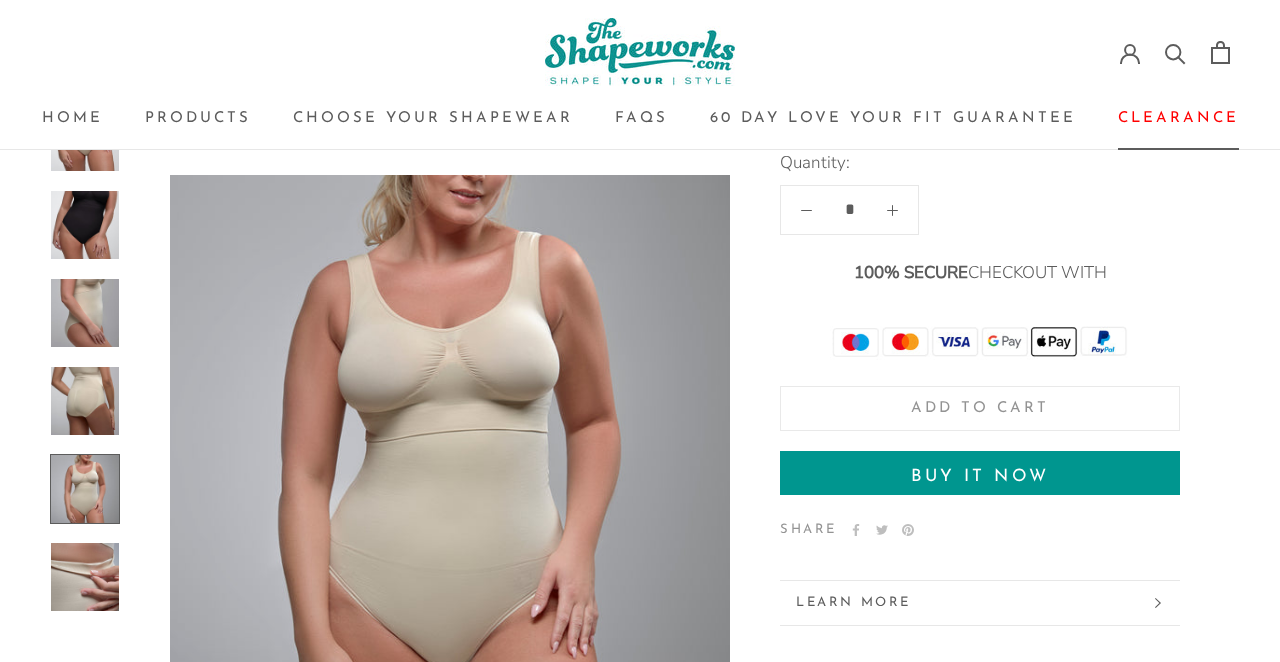 click on "Clearance Clearance" at bounding box center [1178, 118] 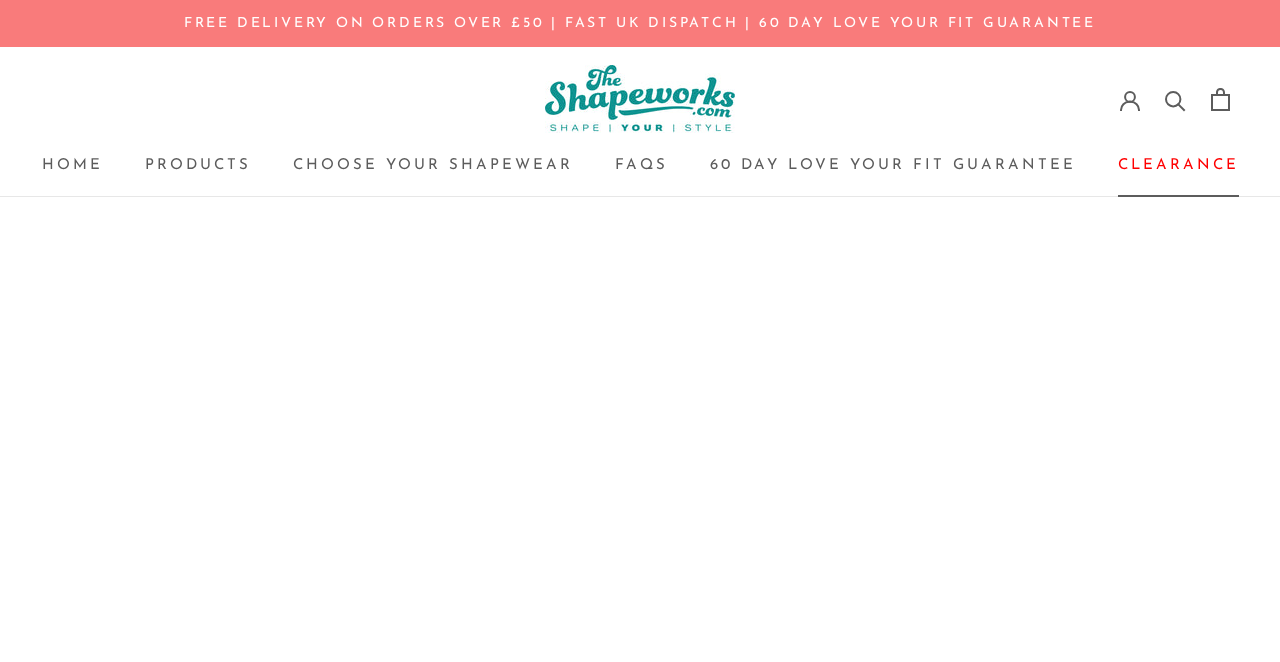 scroll, scrollTop: 0, scrollLeft: 0, axis: both 